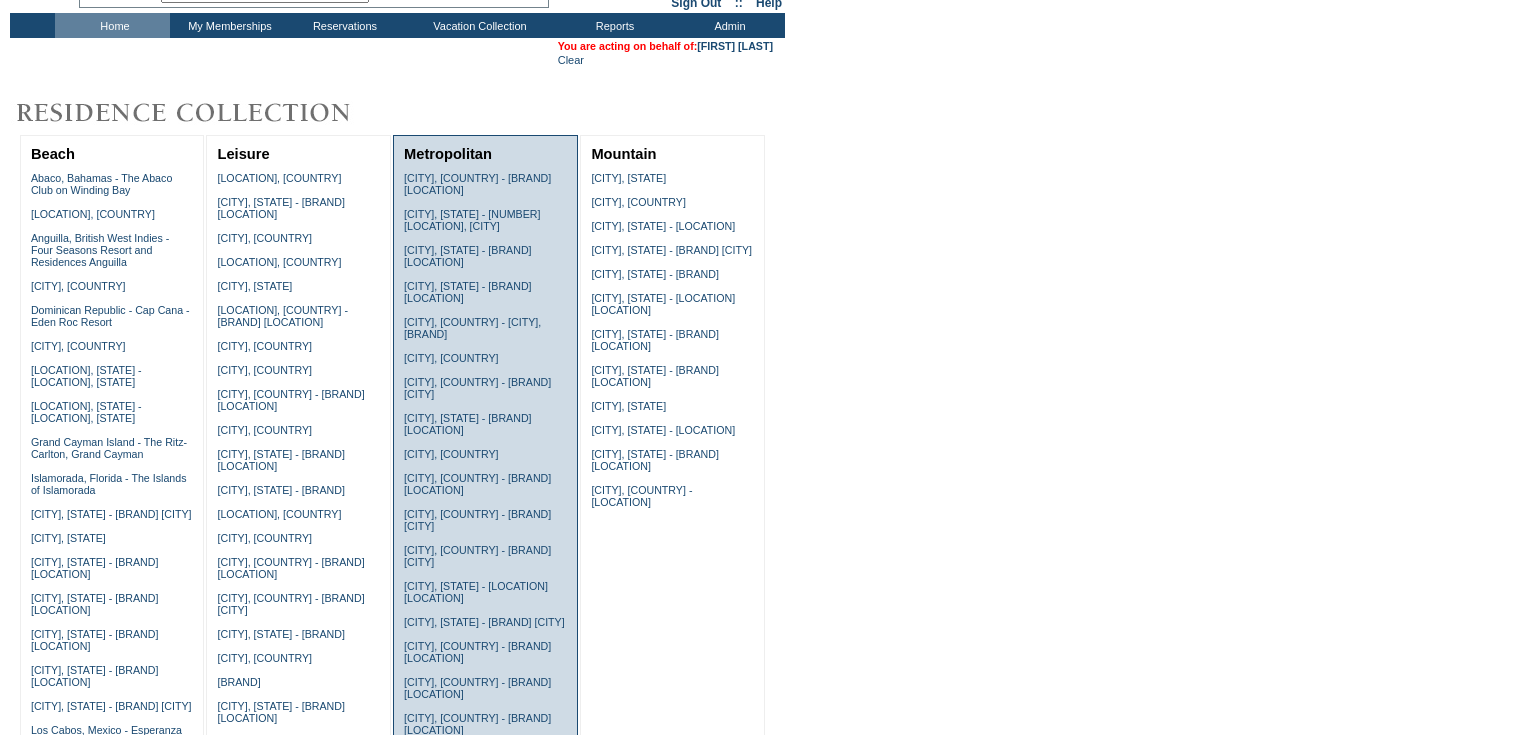 scroll, scrollTop: 0, scrollLeft: 0, axis: both 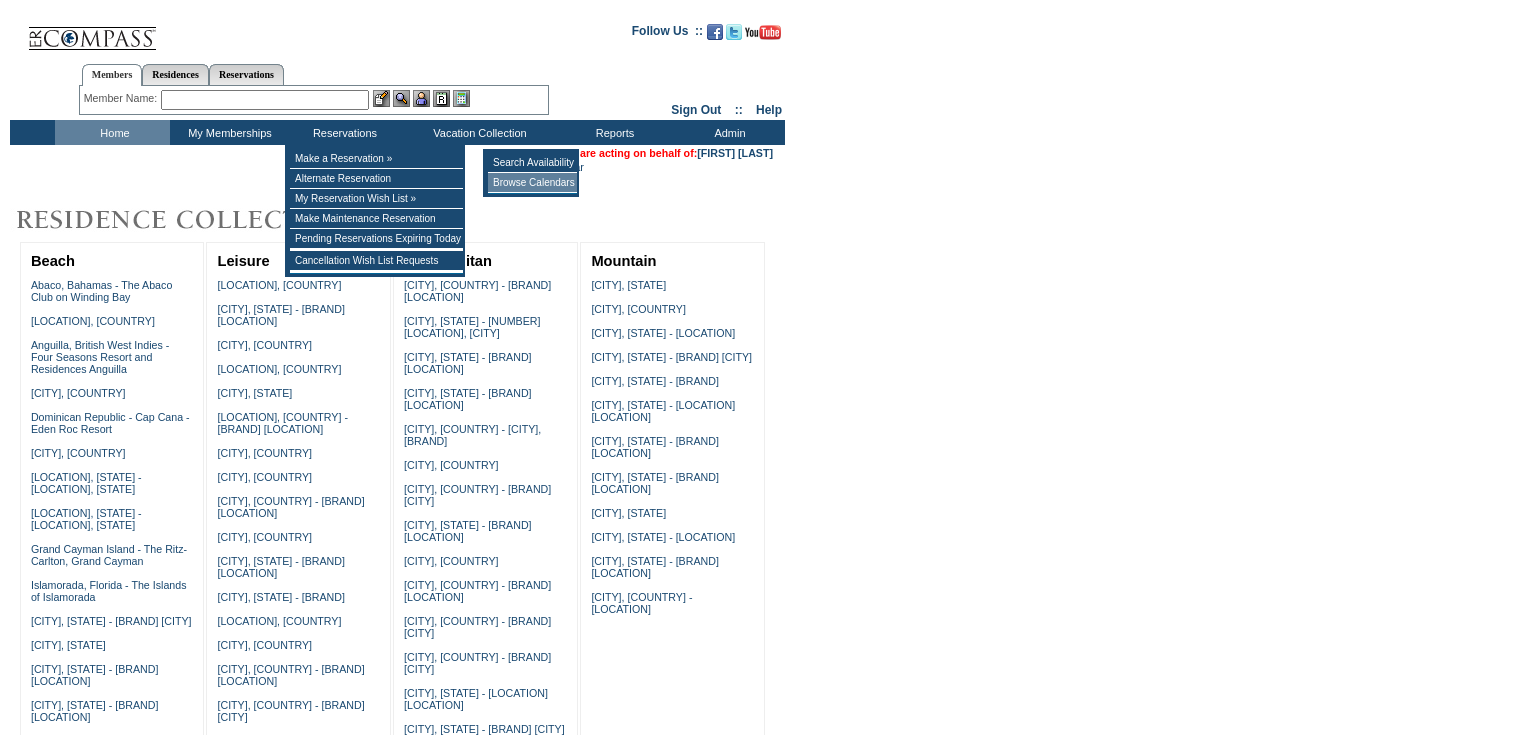 click on "Browse Calendars" at bounding box center [532, 183] 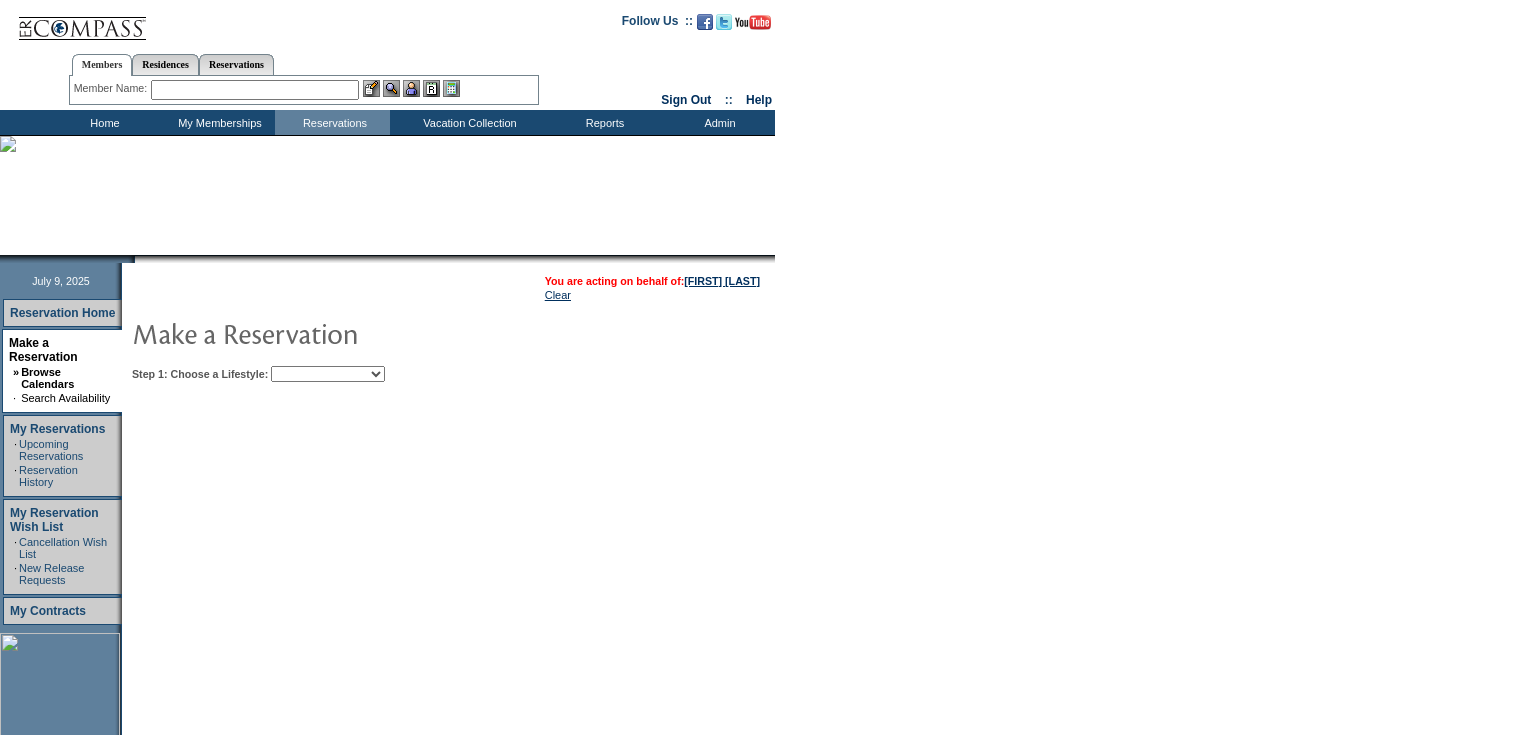 scroll, scrollTop: 0, scrollLeft: 0, axis: both 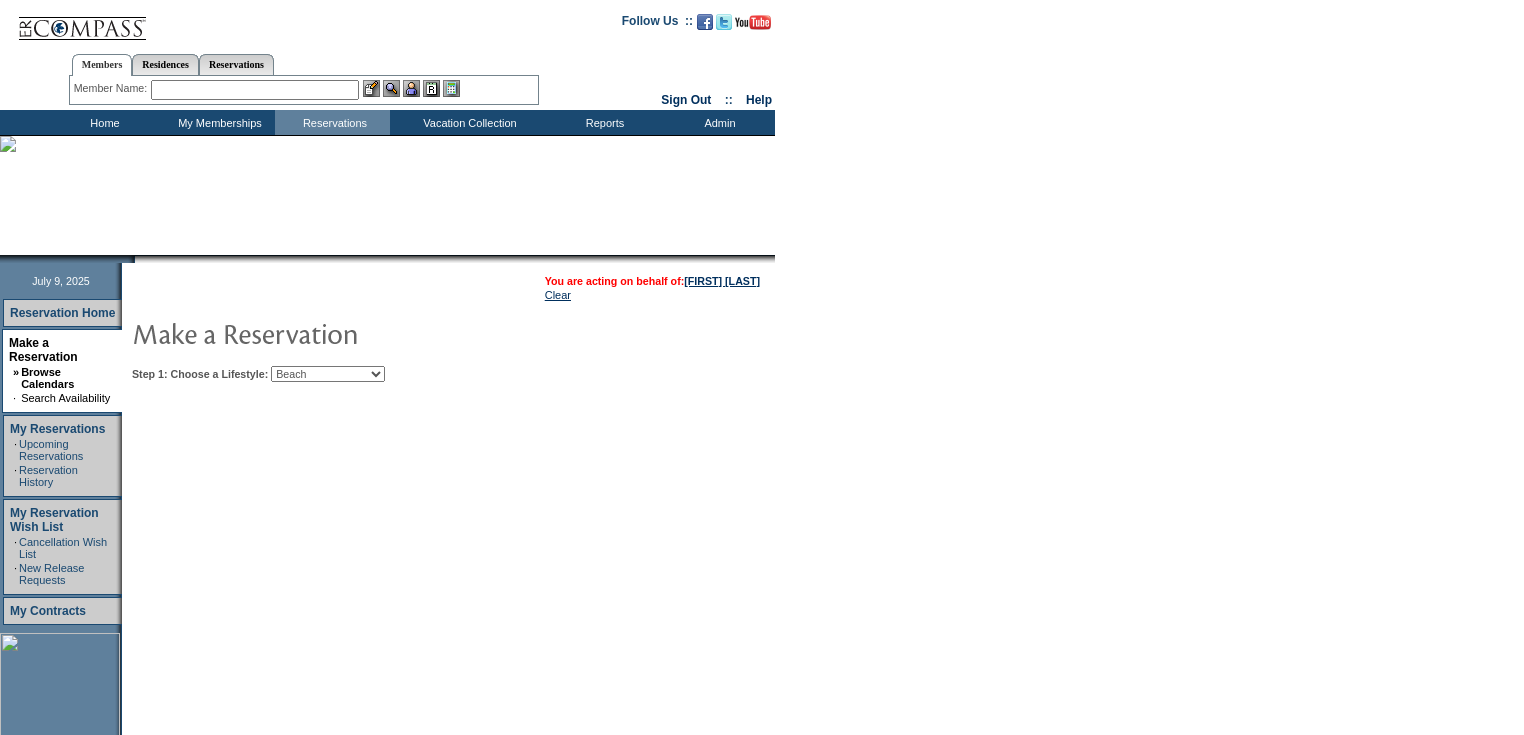 click on "Beach
Leisure
Metropolitan
Mountain
OIAL for Adventure
OIAL for Couples
OIAL for Families
Once in a Lifetime" at bounding box center (328, 374) 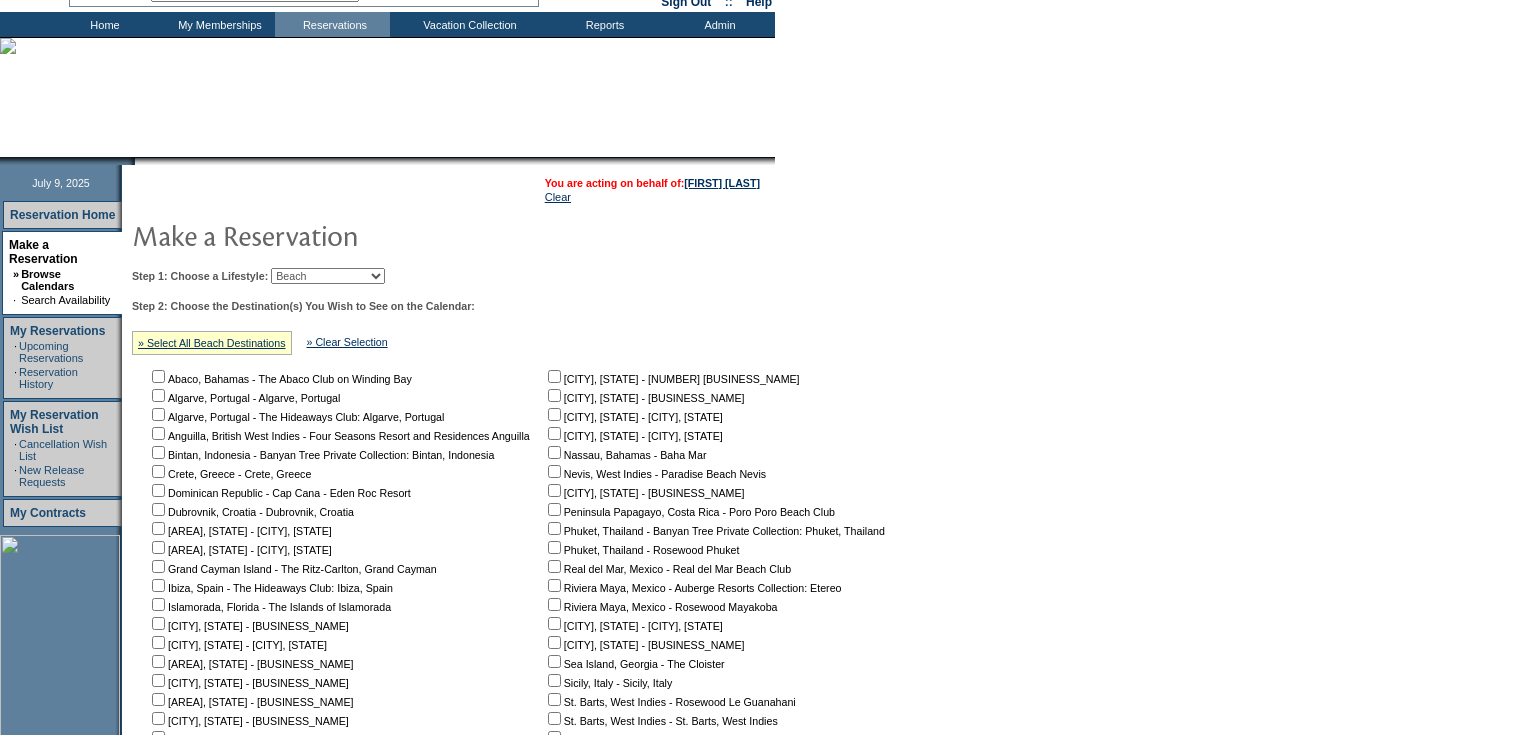 scroll, scrollTop: 320, scrollLeft: 0, axis: vertical 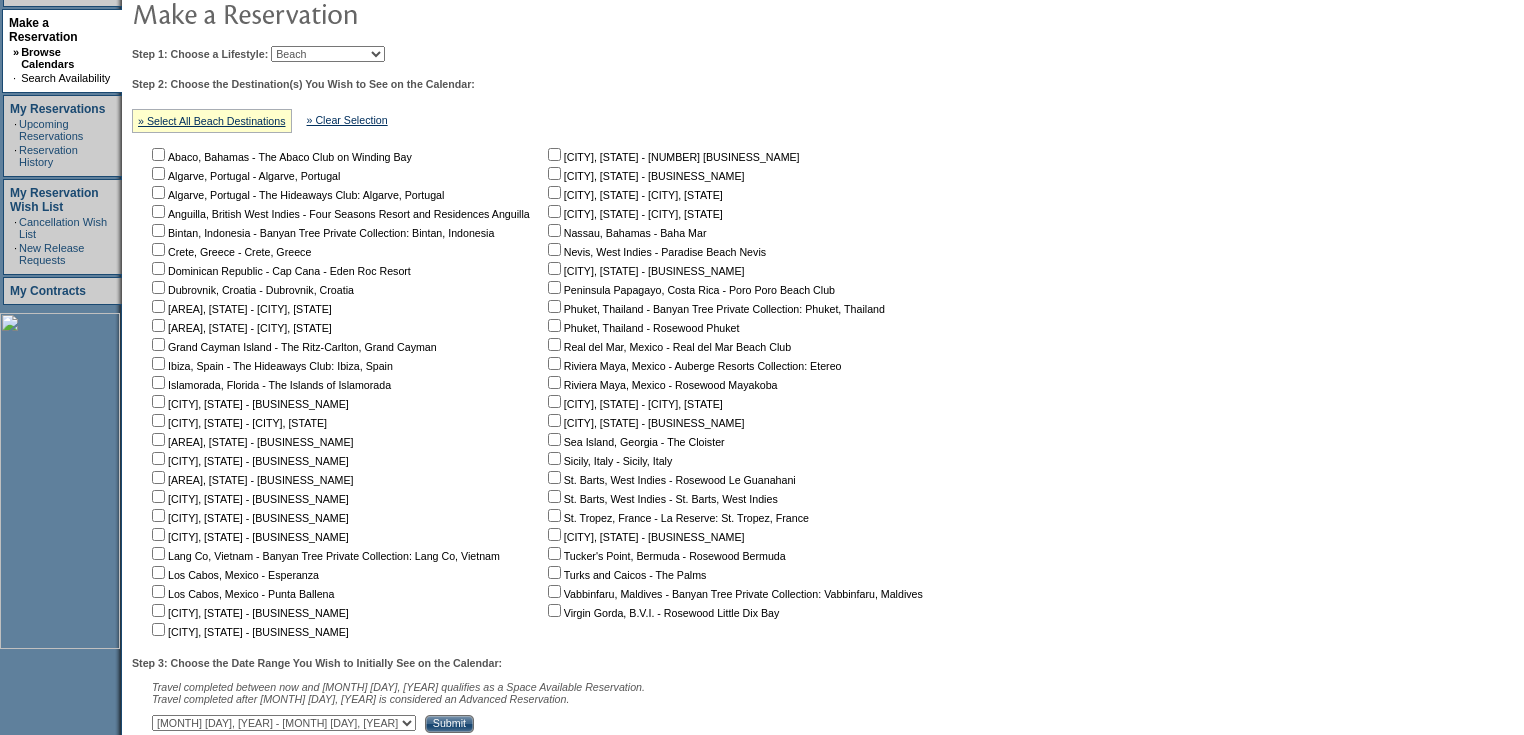 click at bounding box center (158, 154) 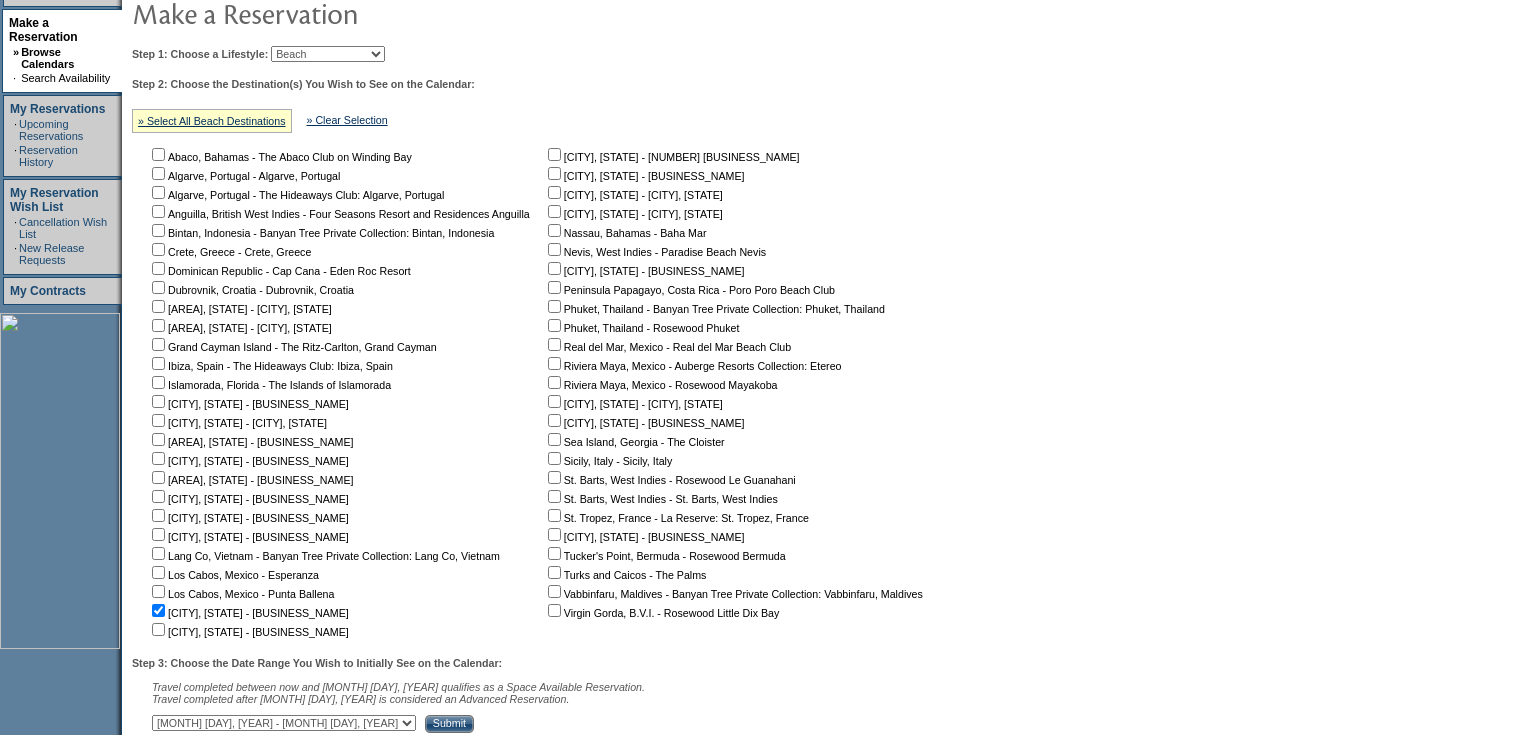 click at bounding box center [158, 154] 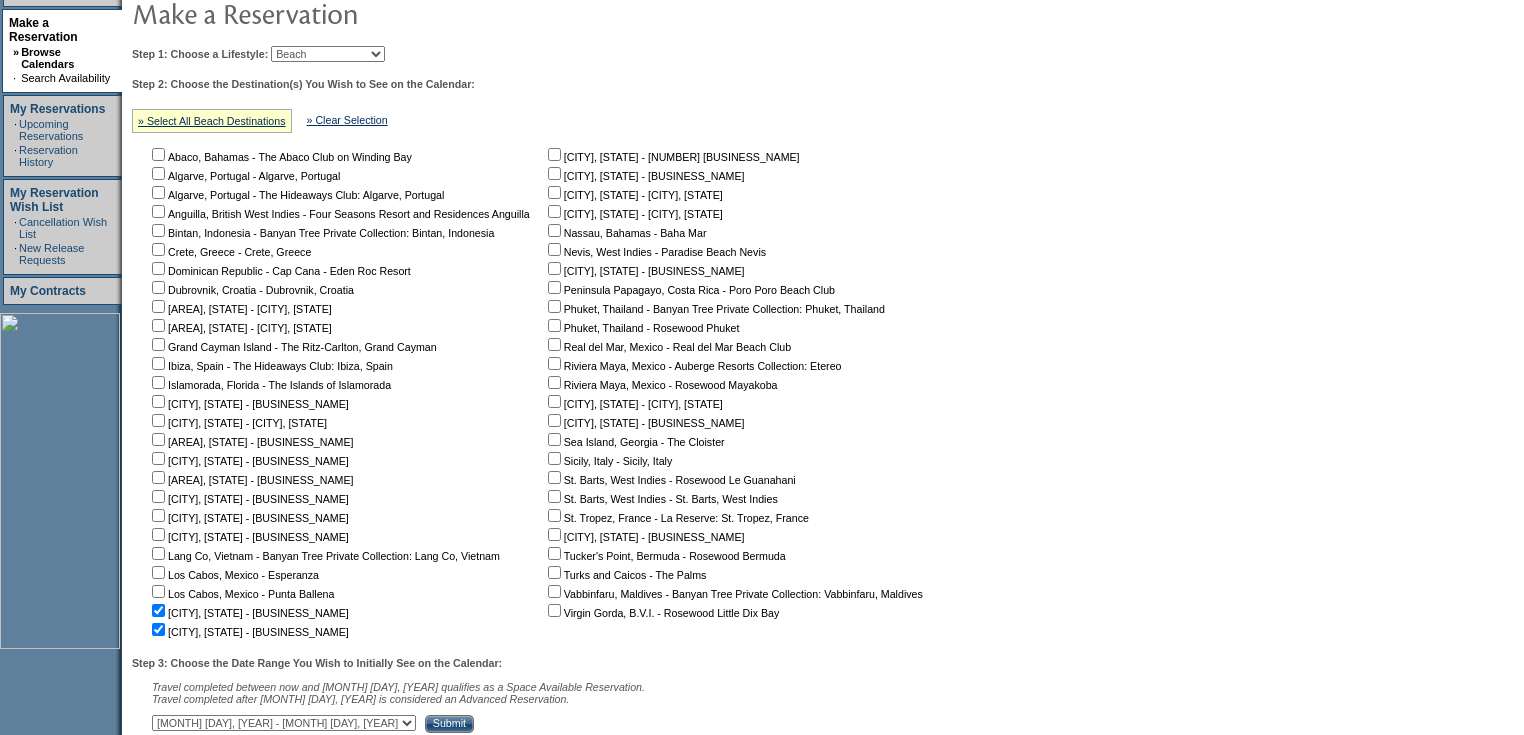 click at bounding box center (158, 154) 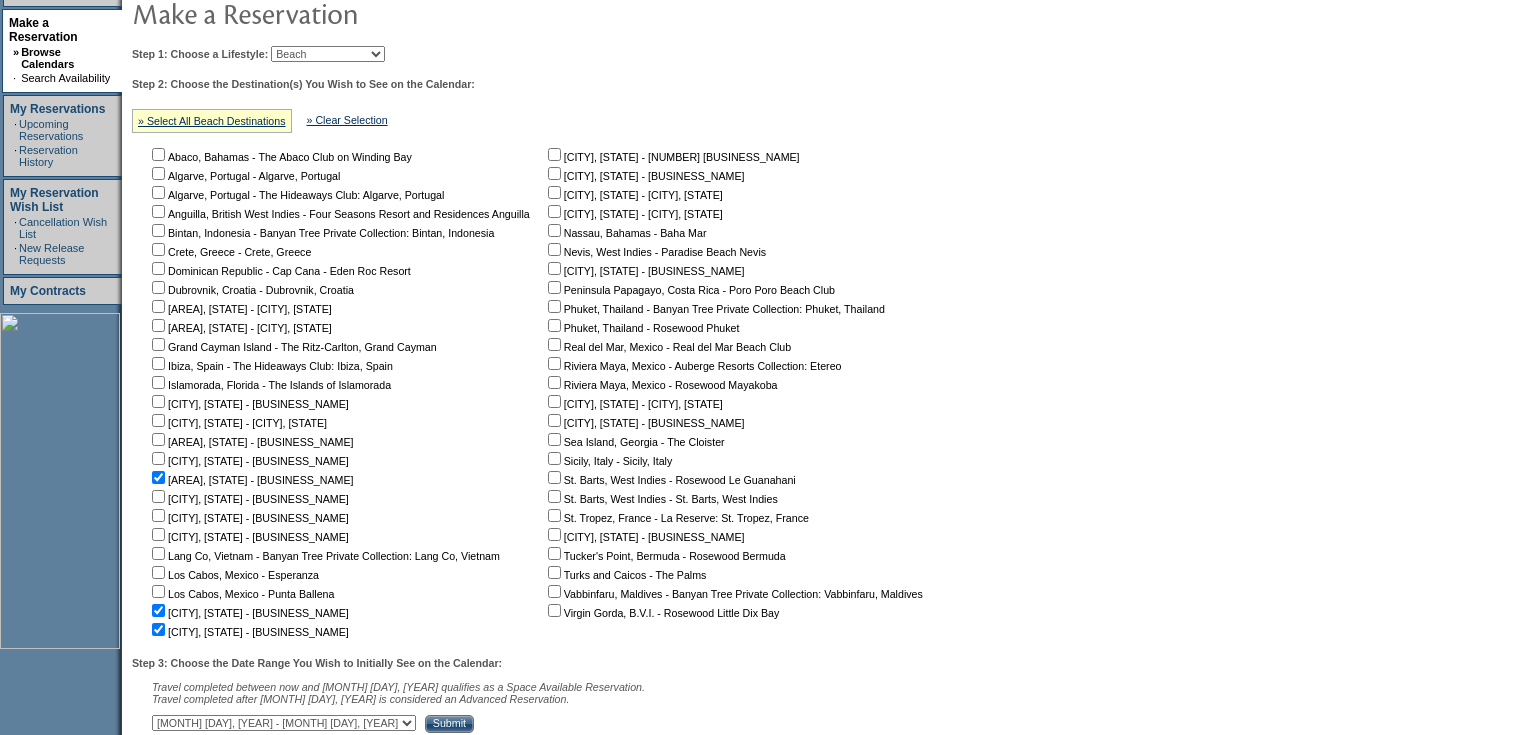 click at bounding box center (158, 154) 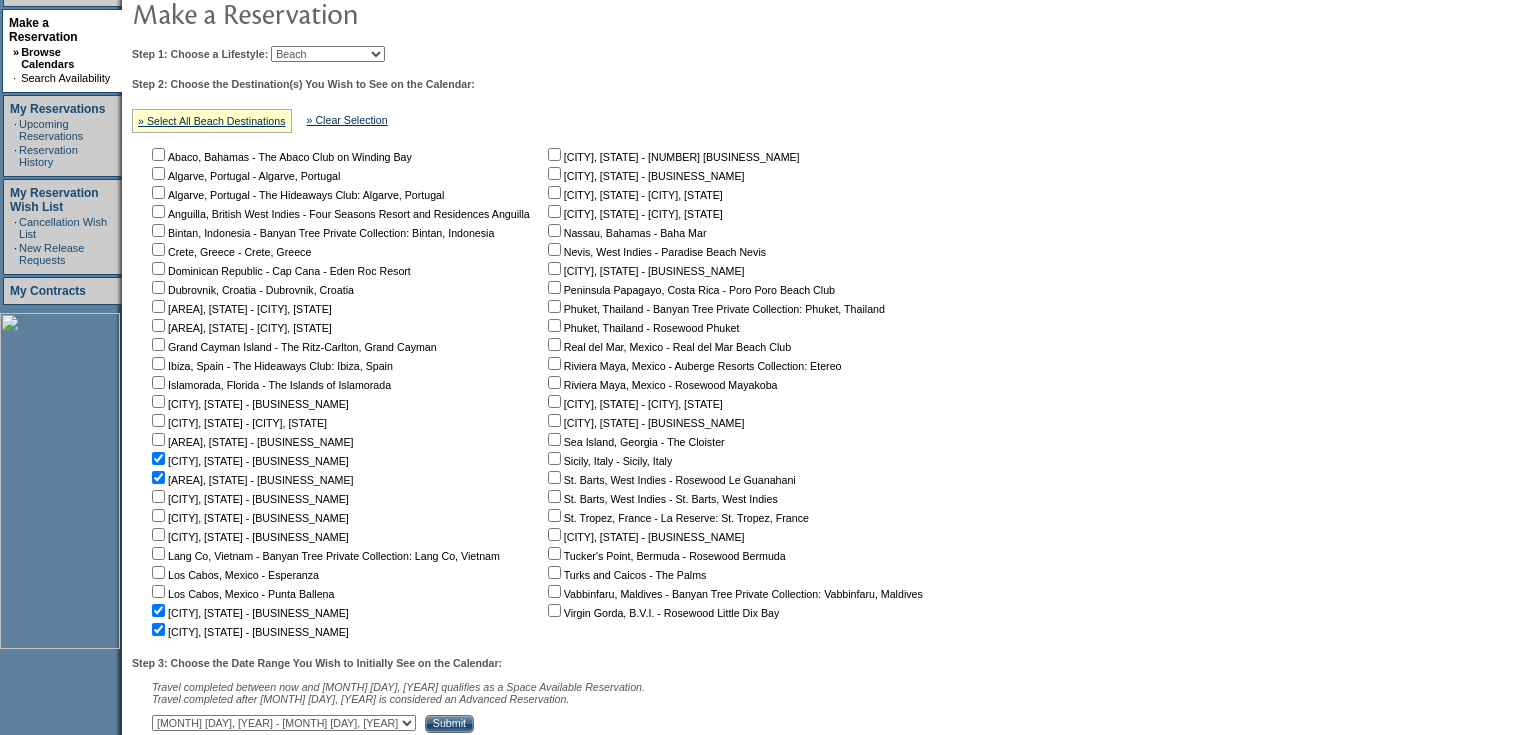 click at bounding box center [158, 154] 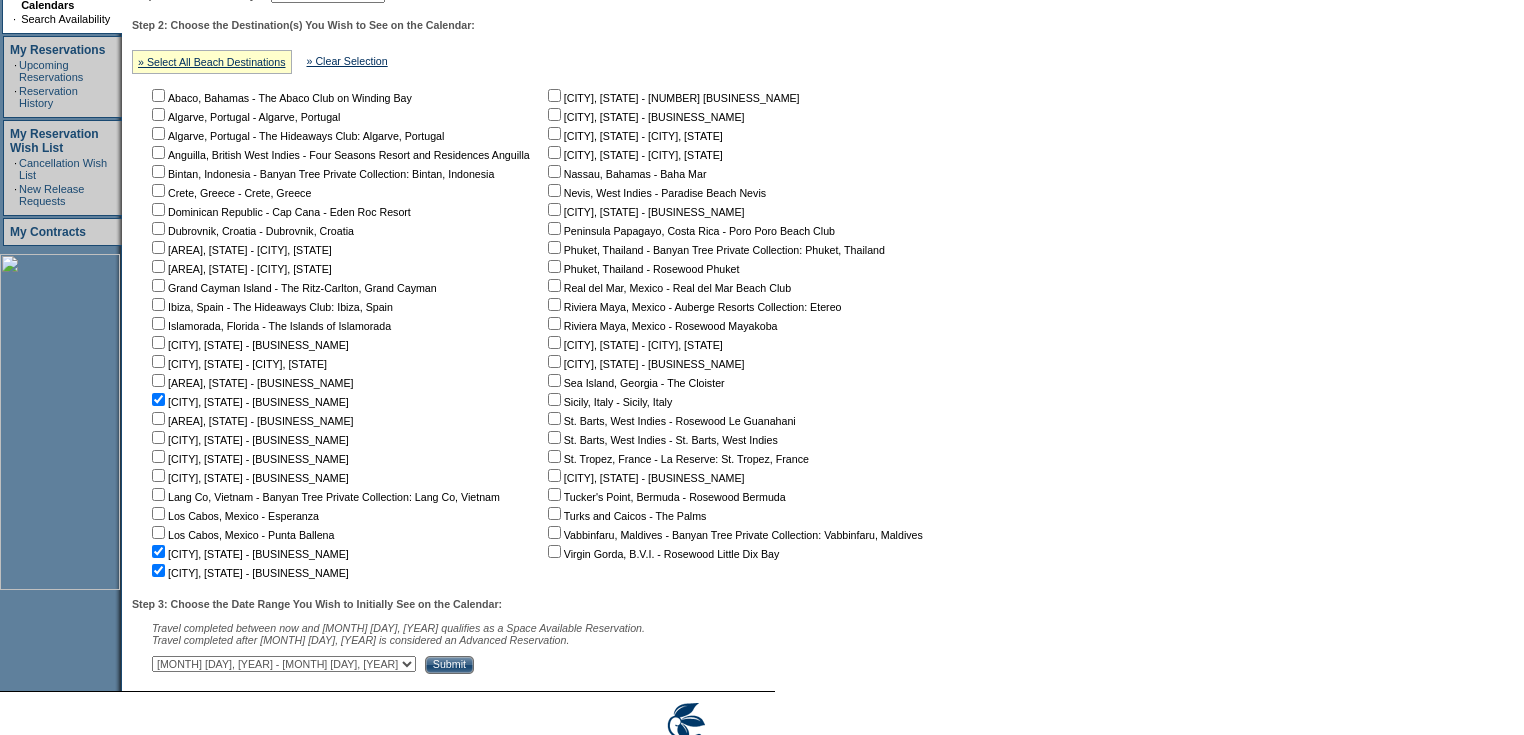 scroll, scrollTop: 390, scrollLeft: 0, axis: vertical 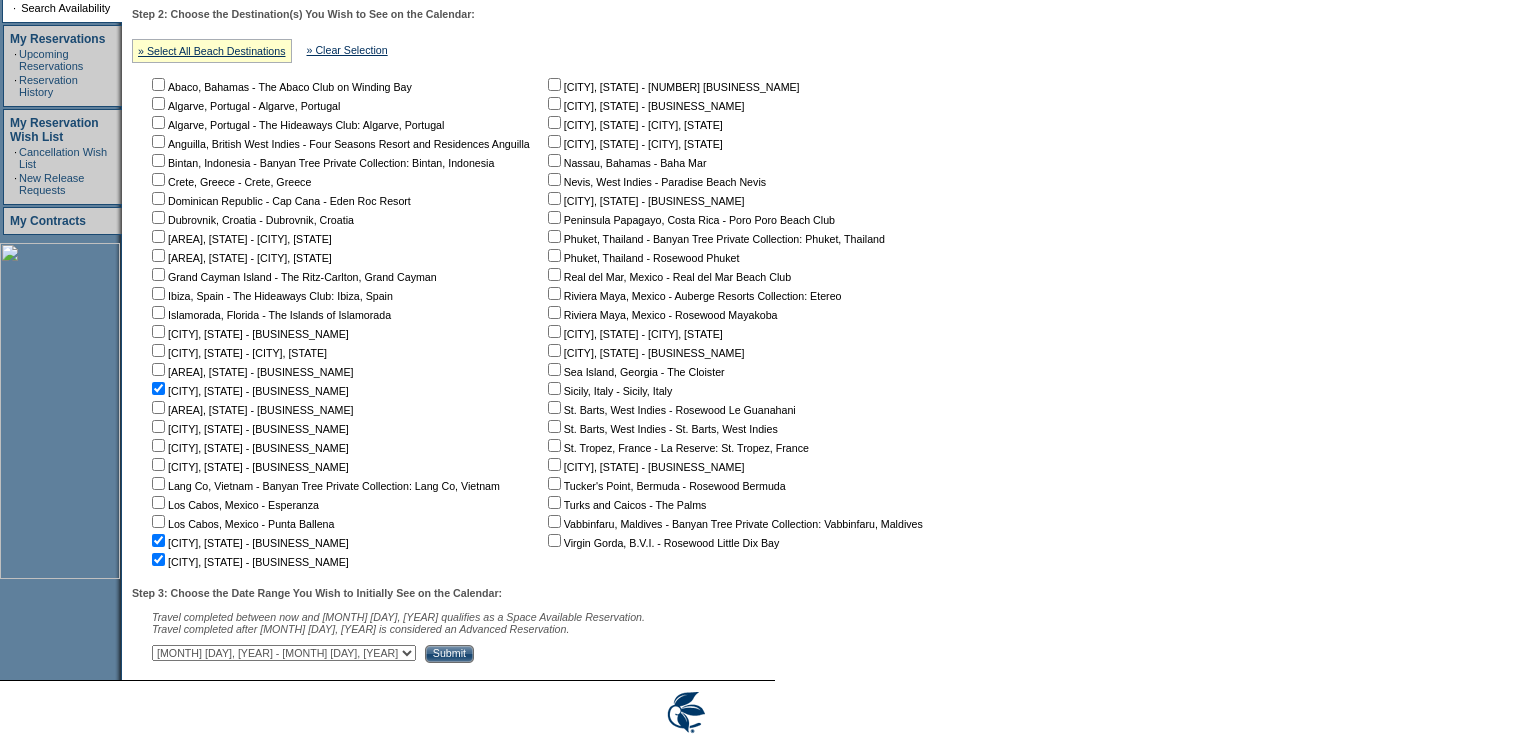 click at bounding box center [158, 84] 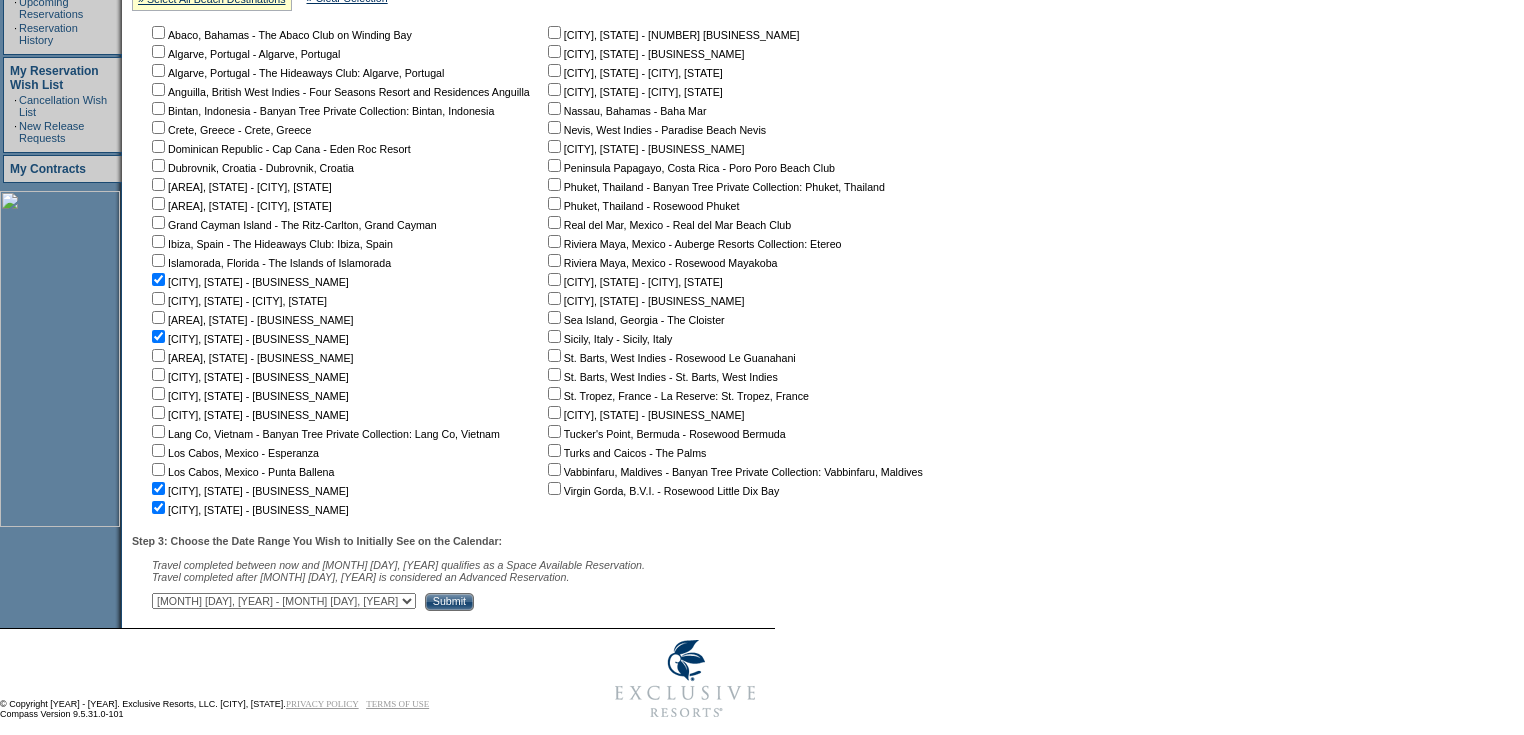 scroll, scrollTop: 470, scrollLeft: 0, axis: vertical 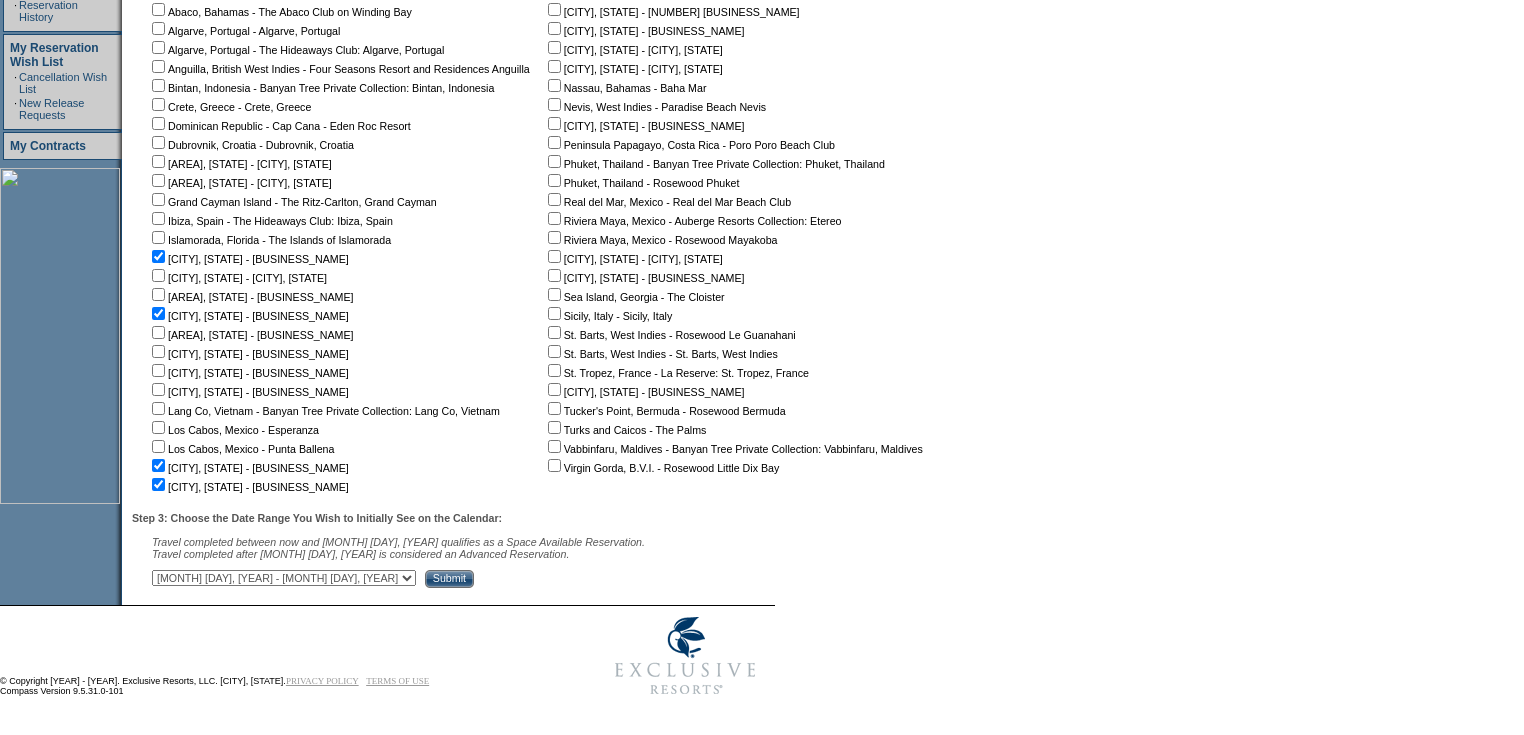 click on "July 9, 2025 - August 23, 2025
August 24, 2025 - October 7, 2025
October 8, 2025 - November 21, 2025
November 22, 2025 - January 5, 2026
January 6, 2026 - February 19, 2026
February 20, 2026 - April 5, 2026
April 6, 2026 - May 20, 2026
May 21, 2026 - July 4, 2026
July 5, 2026 - August 18, 2026
August 19, 2026 - October 2, 2026
October 3, 2026 - November 16, 2026
November 17, 2026 - December 31, 2026
January 1, 2027 - February 14, 2027
February 15, 2027 - March 31, 2027
April 1, 2027 - May 15, 2027
May 16, 2027 - June 29, 2027
June 30, 2027 - August 13, 2027
August 14, 2027 - August 23, 2027" at bounding box center (284, 578) 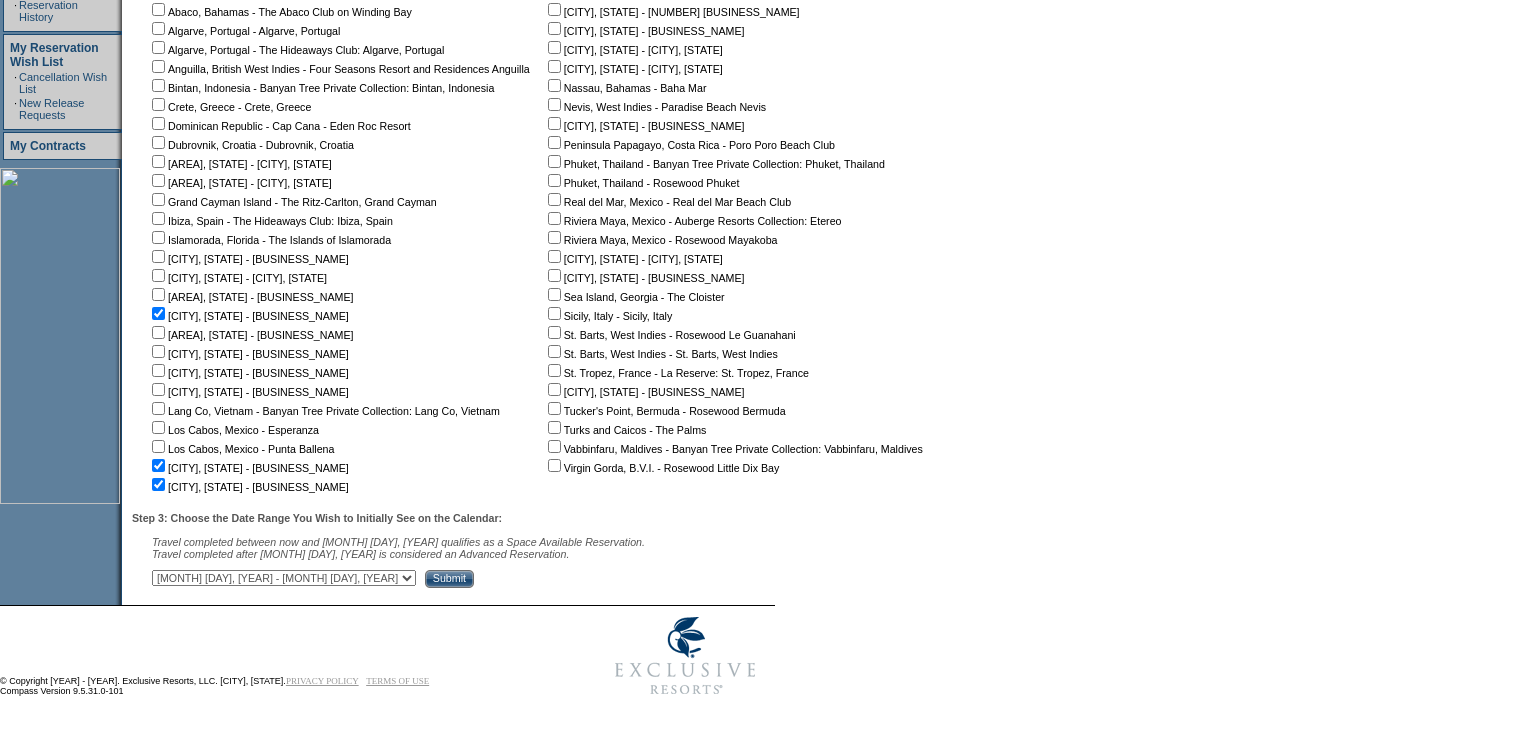 click at bounding box center (158, 9) 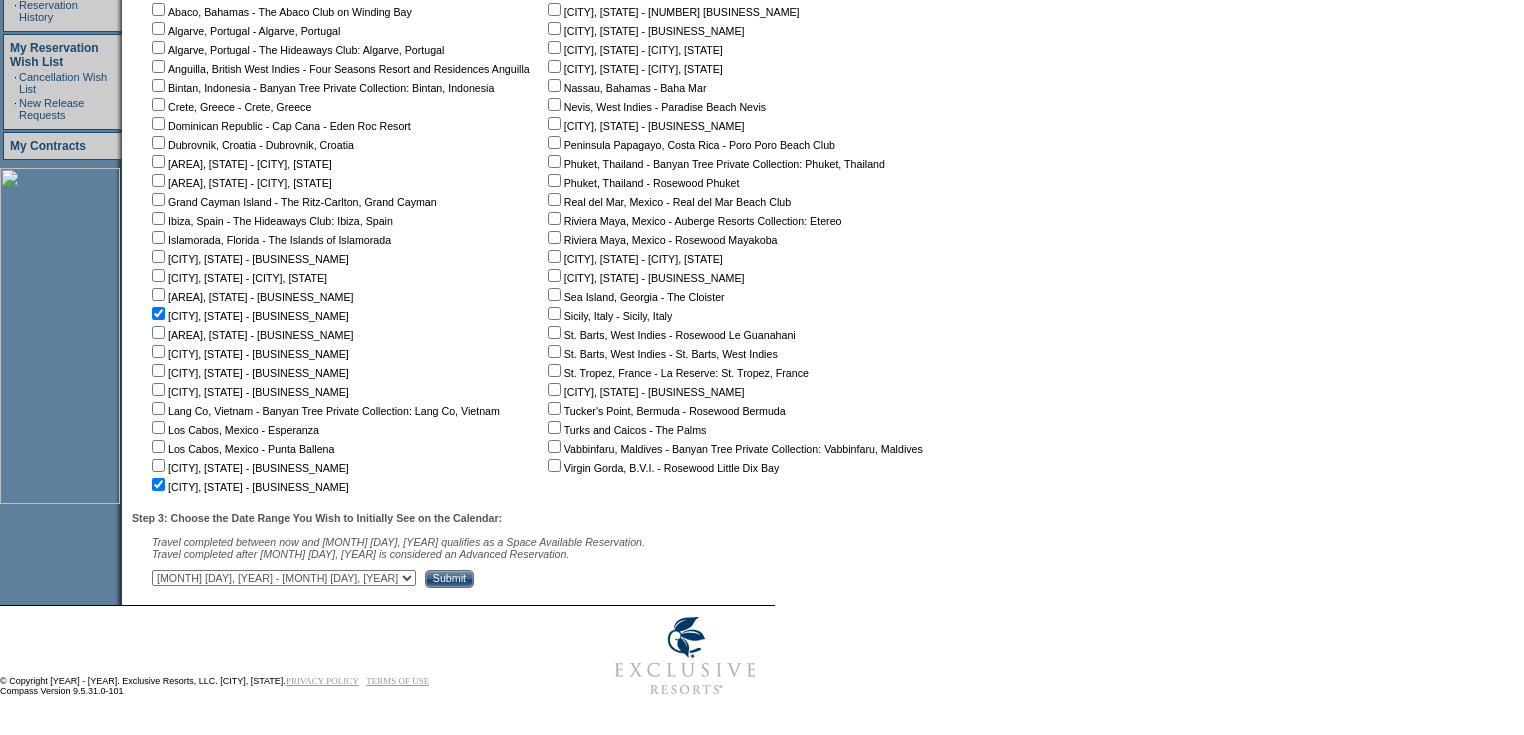 click on "July 9, 2025 - August 23, 2025
August 24, 2025 - October 7, 2025
October 8, 2025 - November 21, 2025
November 22, 2025 - January 5, 2026
January 6, 2026 - February 19, 2026
February 20, 2026 - April 5, 2026
April 6, 2026 - May 20, 2026
May 21, 2026 - July 4, 2026
July 5, 2026 - August 18, 2026
August 19, 2026 - October 2, 2026
October 3, 2026 - November 16, 2026
November 17, 2026 - December 31, 2026
January 1, 2027 - February 14, 2027
February 15, 2027 - March 31, 2027
April 1, 2027 - May 15, 2027
May 16, 2027 - June 29, 2027
June 30, 2027 - August 13, 2027
August 14, 2027 - August 23, 2027" at bounding box center (284, 578) 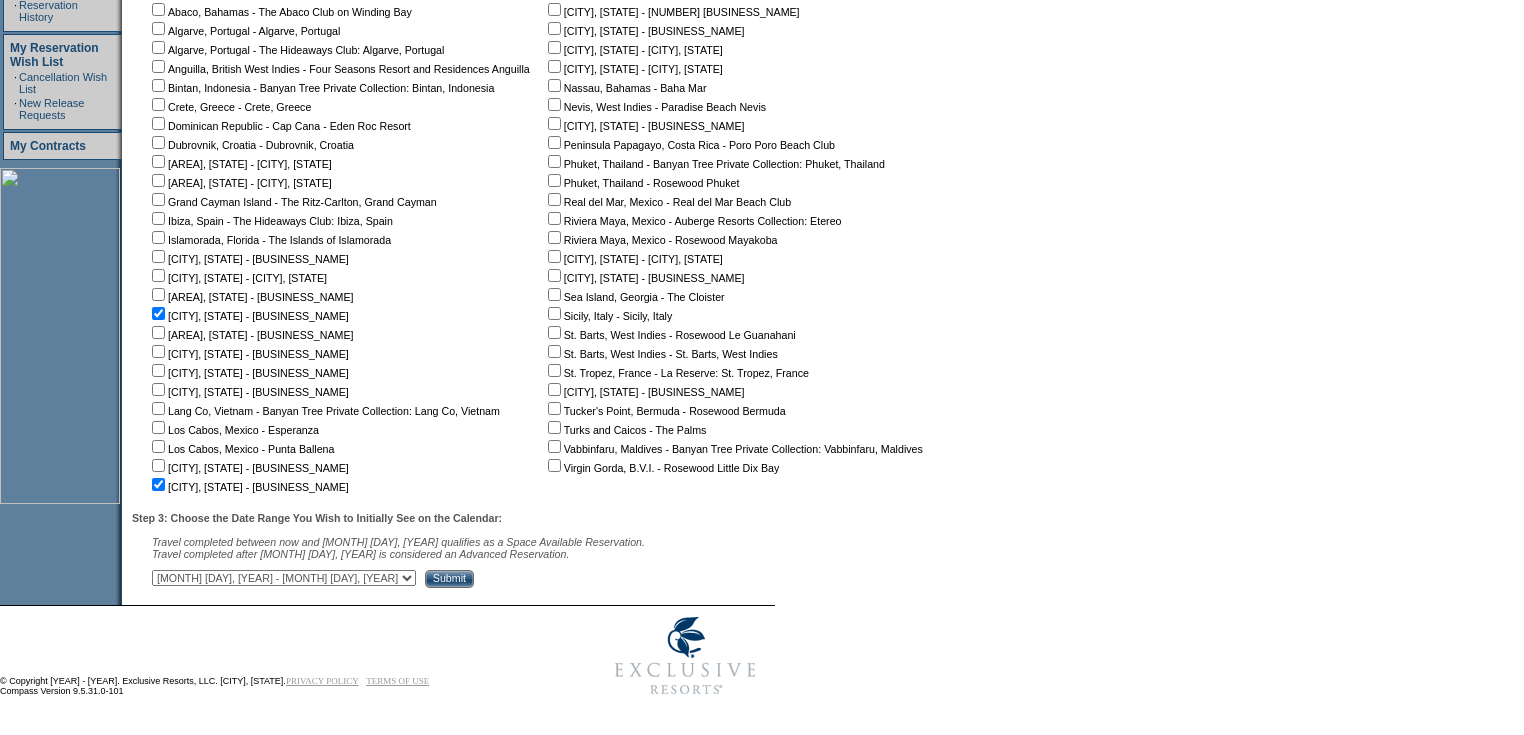 click on "Submit" at bounding box center [449, 579] 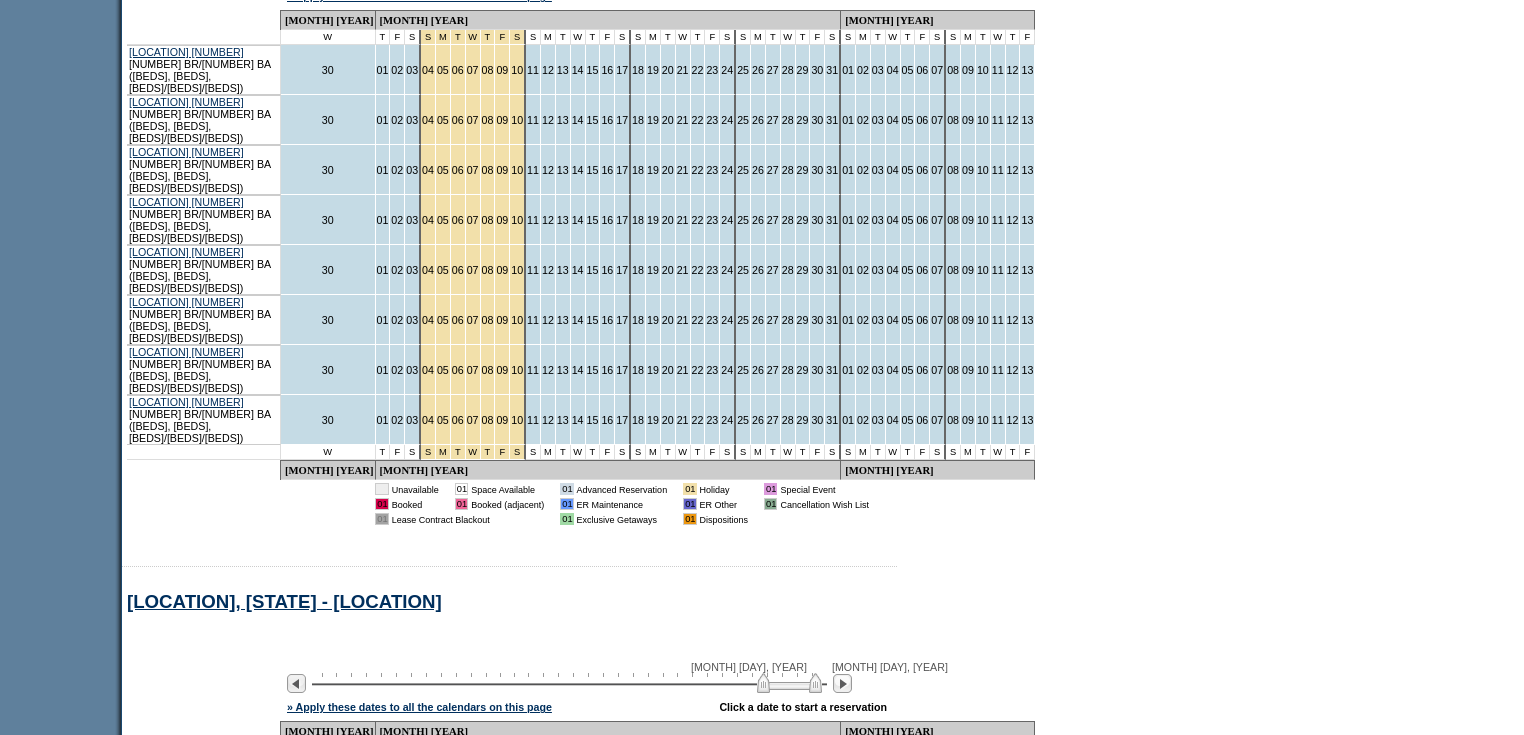 scroll, scrollTop: 970, scrollLeft: 0, axis: vertical 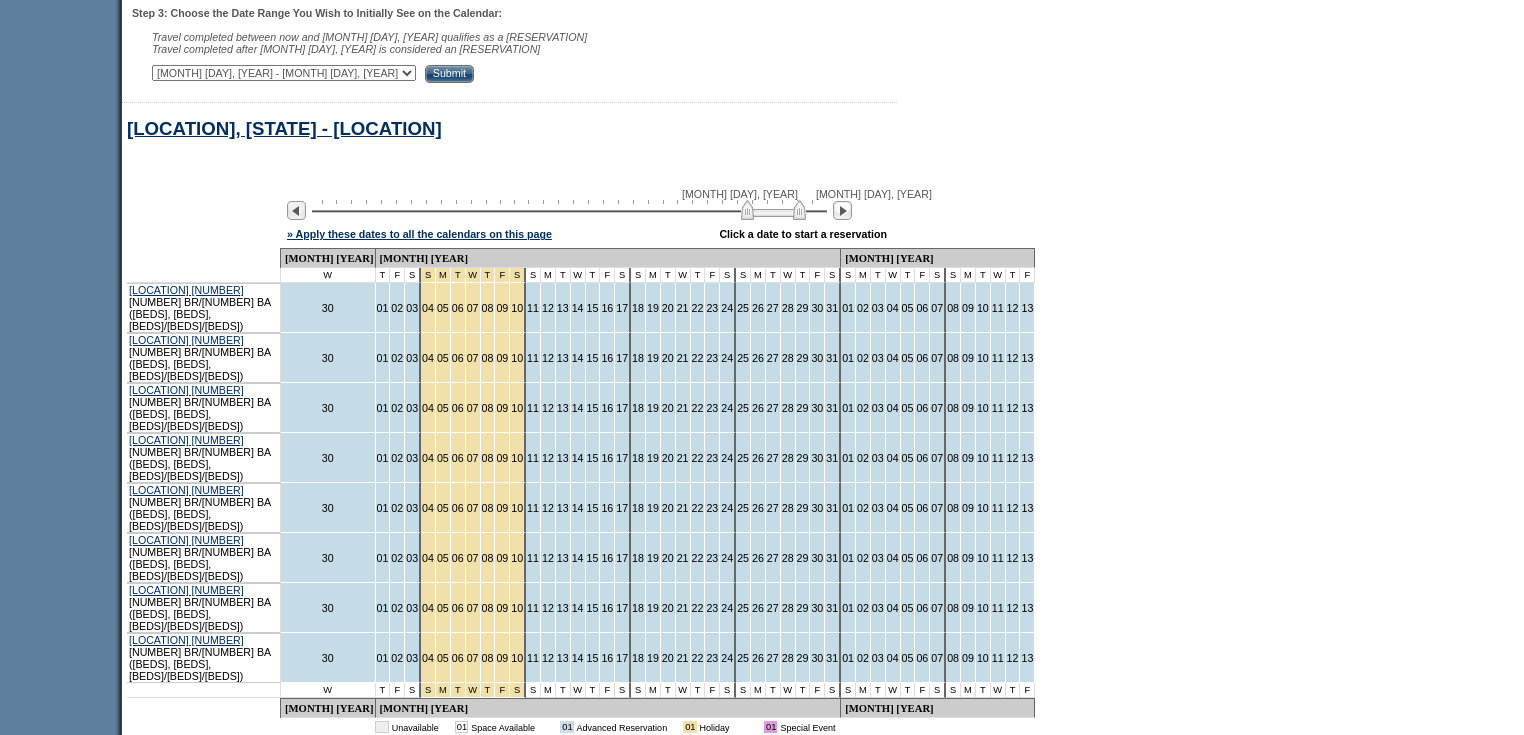drag, startPoint x: 792, startPoint y: 219, endPoint x: 776, endPoint y: 221, distance: 16.124516 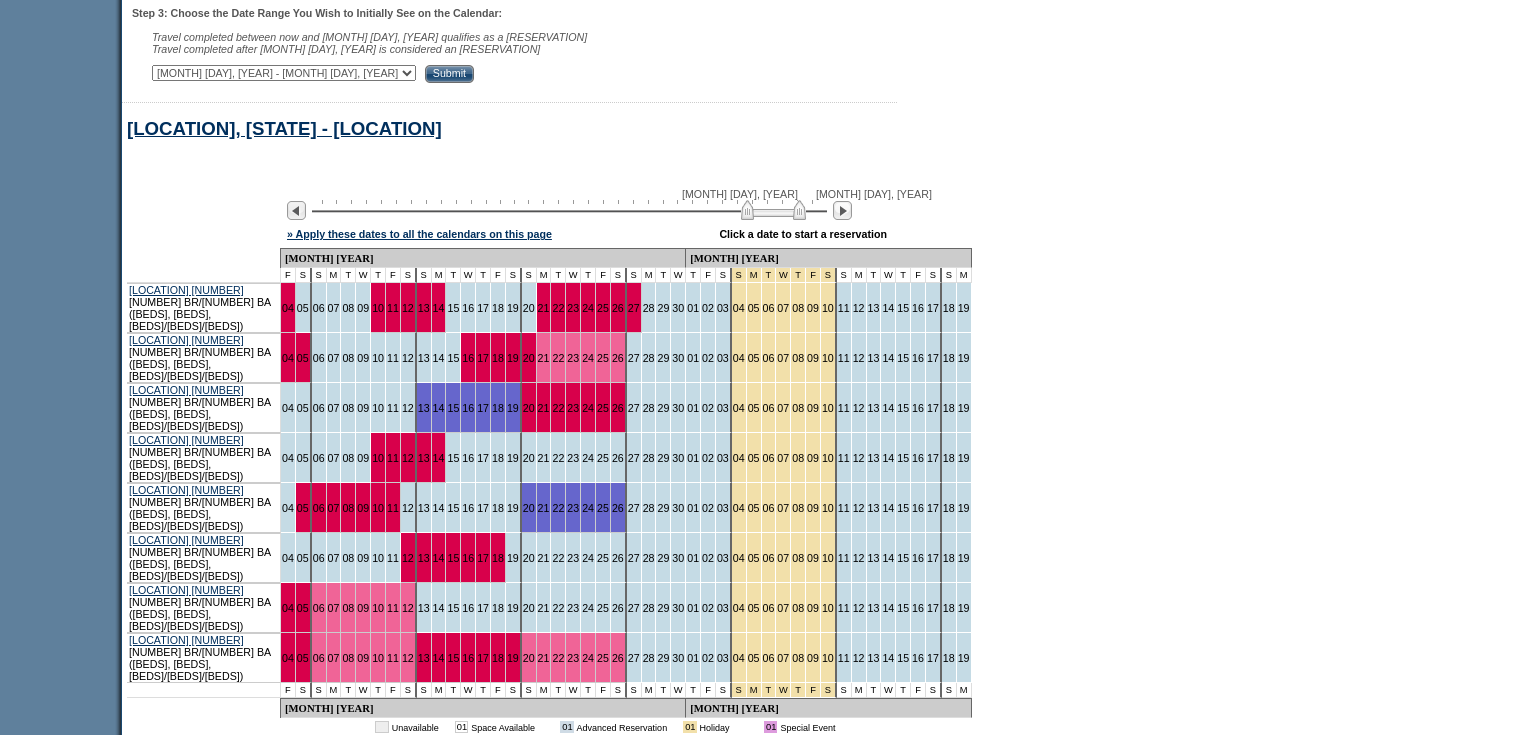 click on "July 9, 2025 - August 23, 2025
August 24, 2025 - October 7, 2025
October 8, 2025 - November 21, 2025
November 22, 2025 - January 5, 2026
January 6, 2026 - February 19, 2026
February 20, 2026 - April 5, 2026
April 6, 2026 - May 20, 2026
May 21, 2026 - July 4, 2026
July 5, 2026 - August 18, 2026
August 19, 2026 - October 2, 2026
October 3, 2026 - November 16, 2026
November 17, 2026 - December 31, 2026
January 1, 2027 - February 14, 2027
February 15, 2027 - March 31, 2027
April 1, 2027 - May 15, 2027
May 16, 2027 - June 29, 2027
June 30, 2027 - August 13, 2027
August 14, 2027 - August 23, 2027" at bounding box center [284, 73] 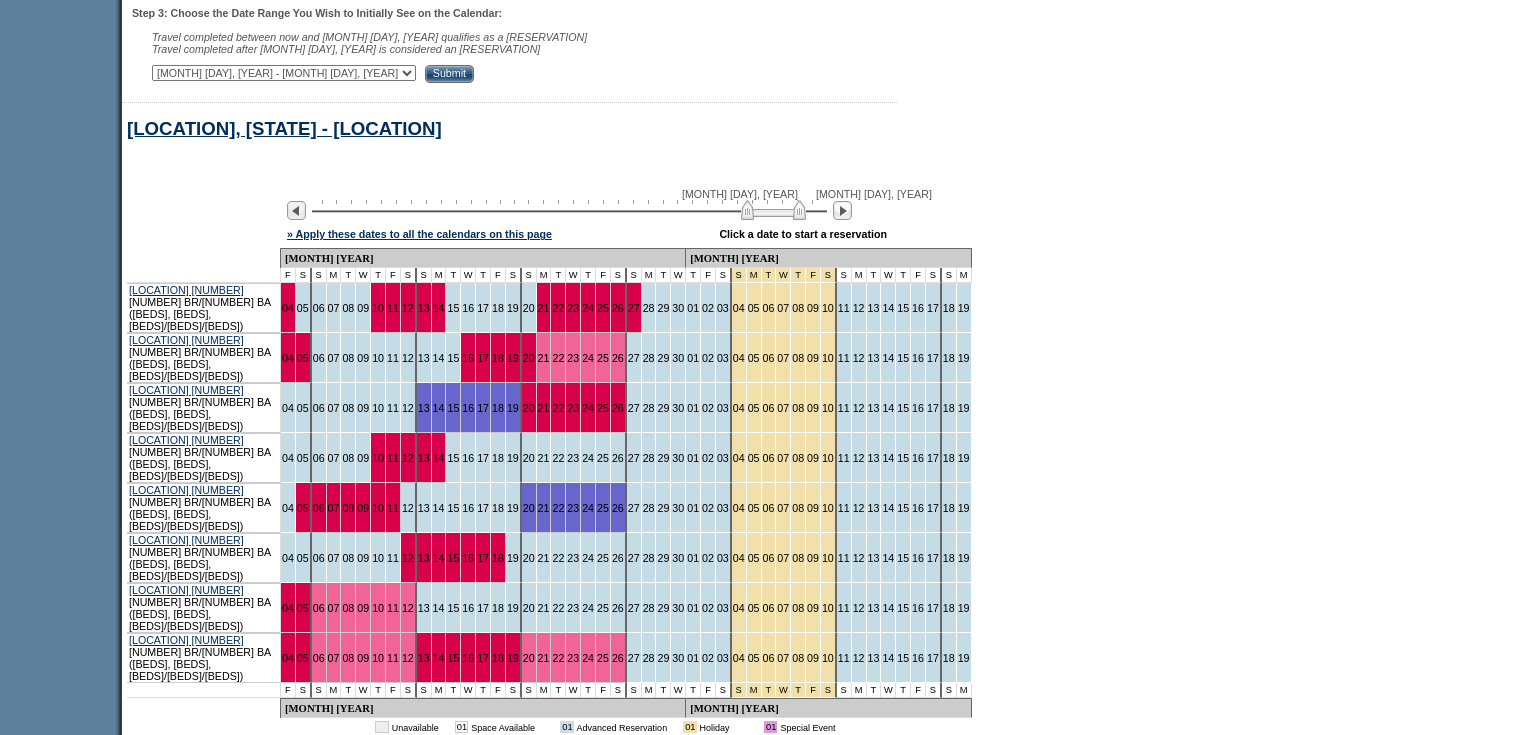 click on "Submit" at bounding box center [449, 74] 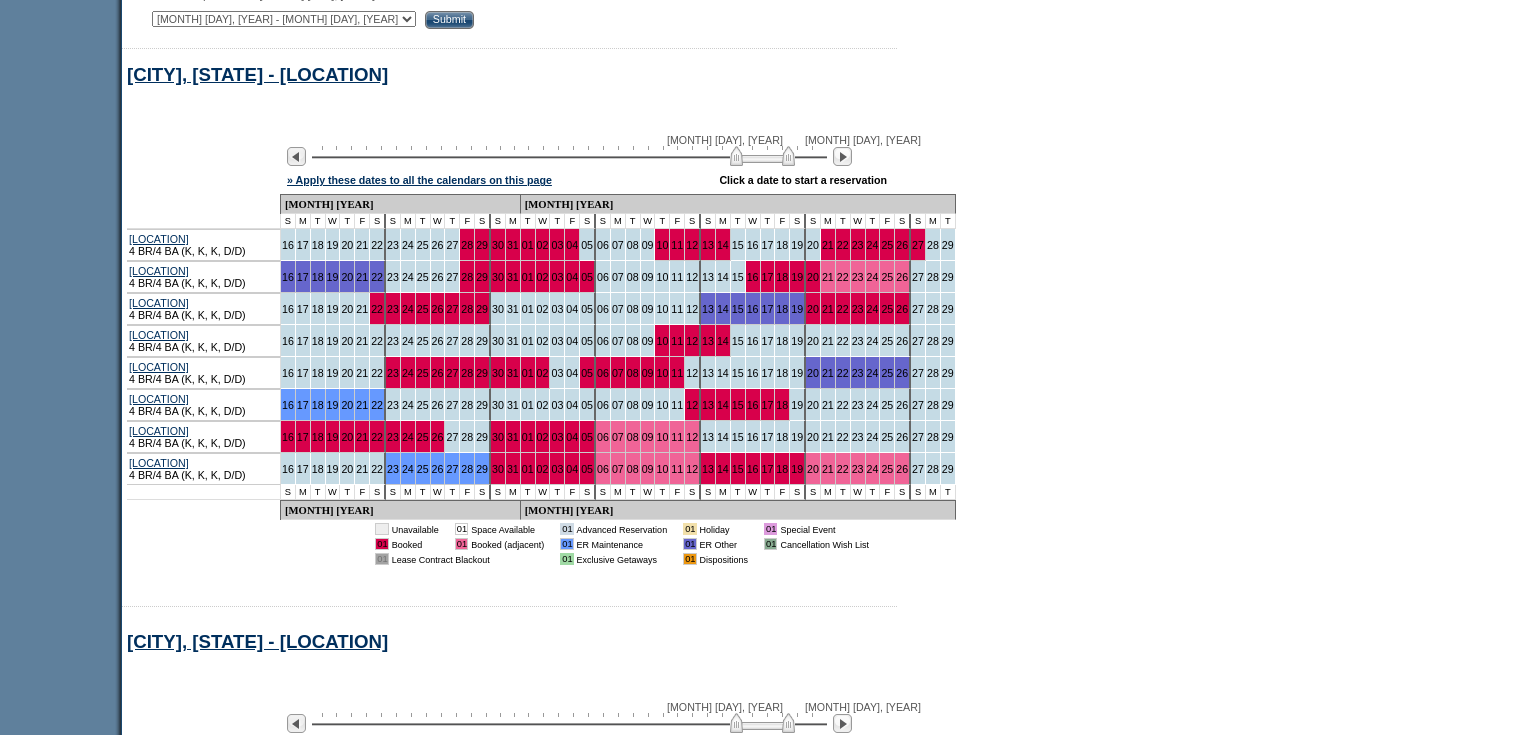 scroll, scrollTop: 1035, scrollLeft: 0, axis: vertical 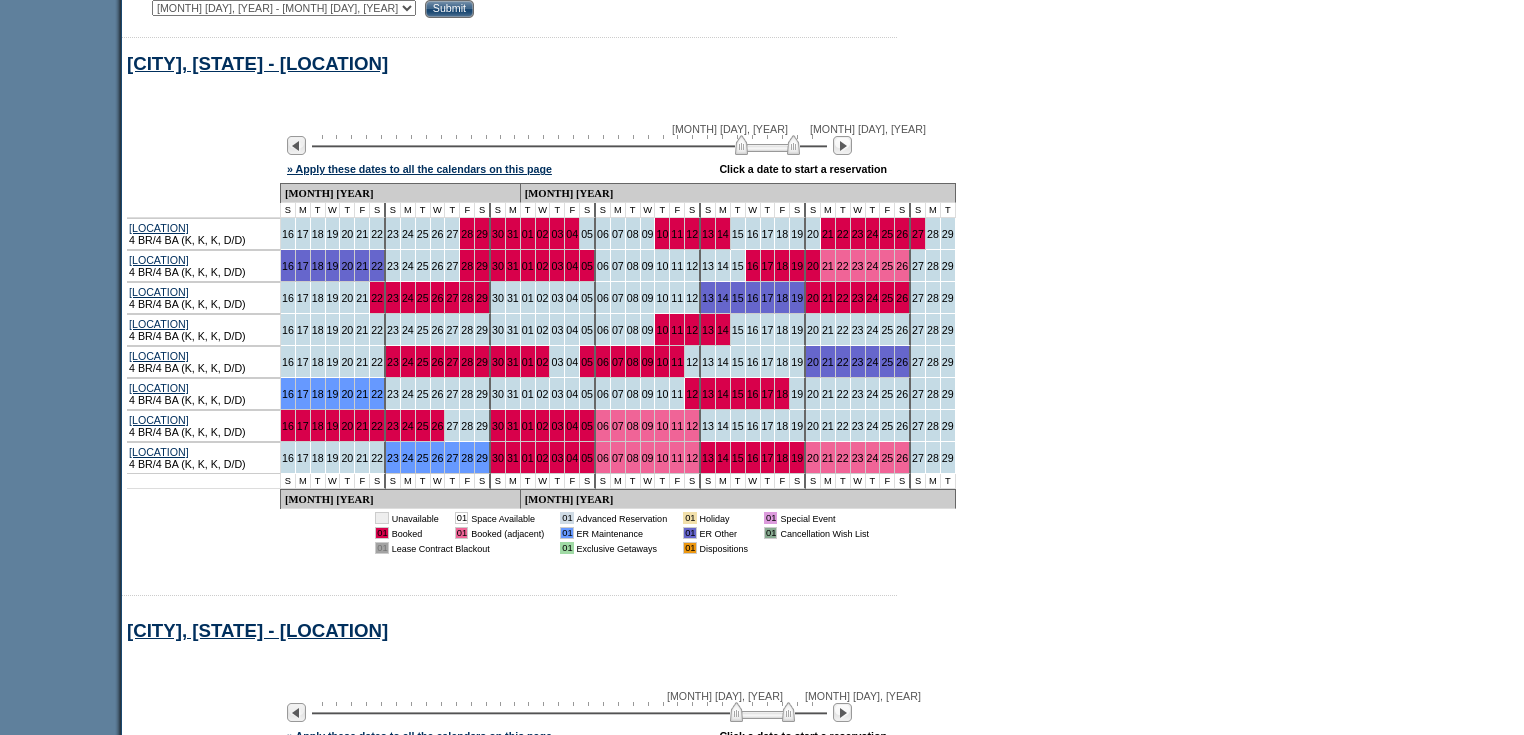 drag, startPoint x: 780, startPoint y: 156, endPoint x: 800, endPoint y: 160, distance: 20.396078 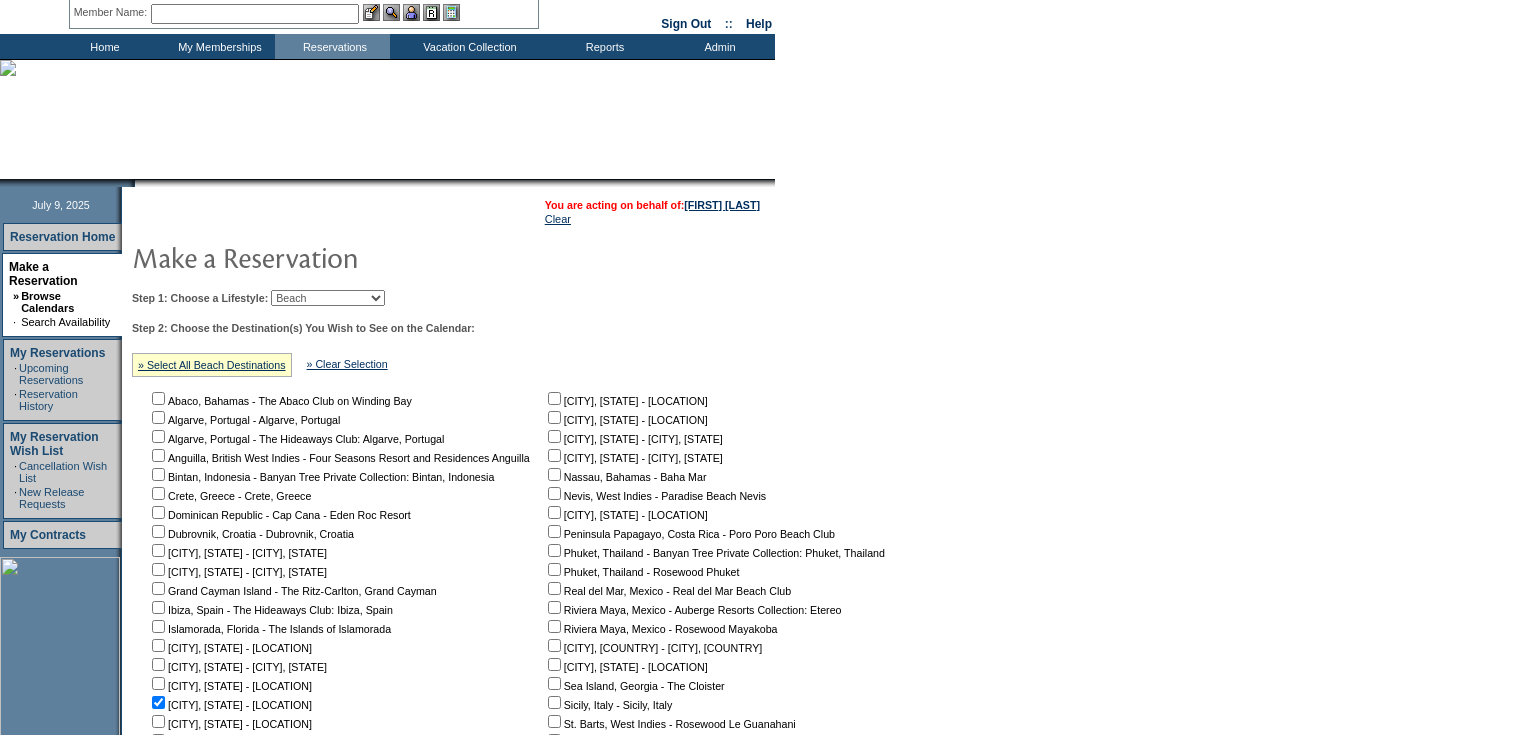 scroll, scrollTop: 0, scrollLeft: 0, axis: both 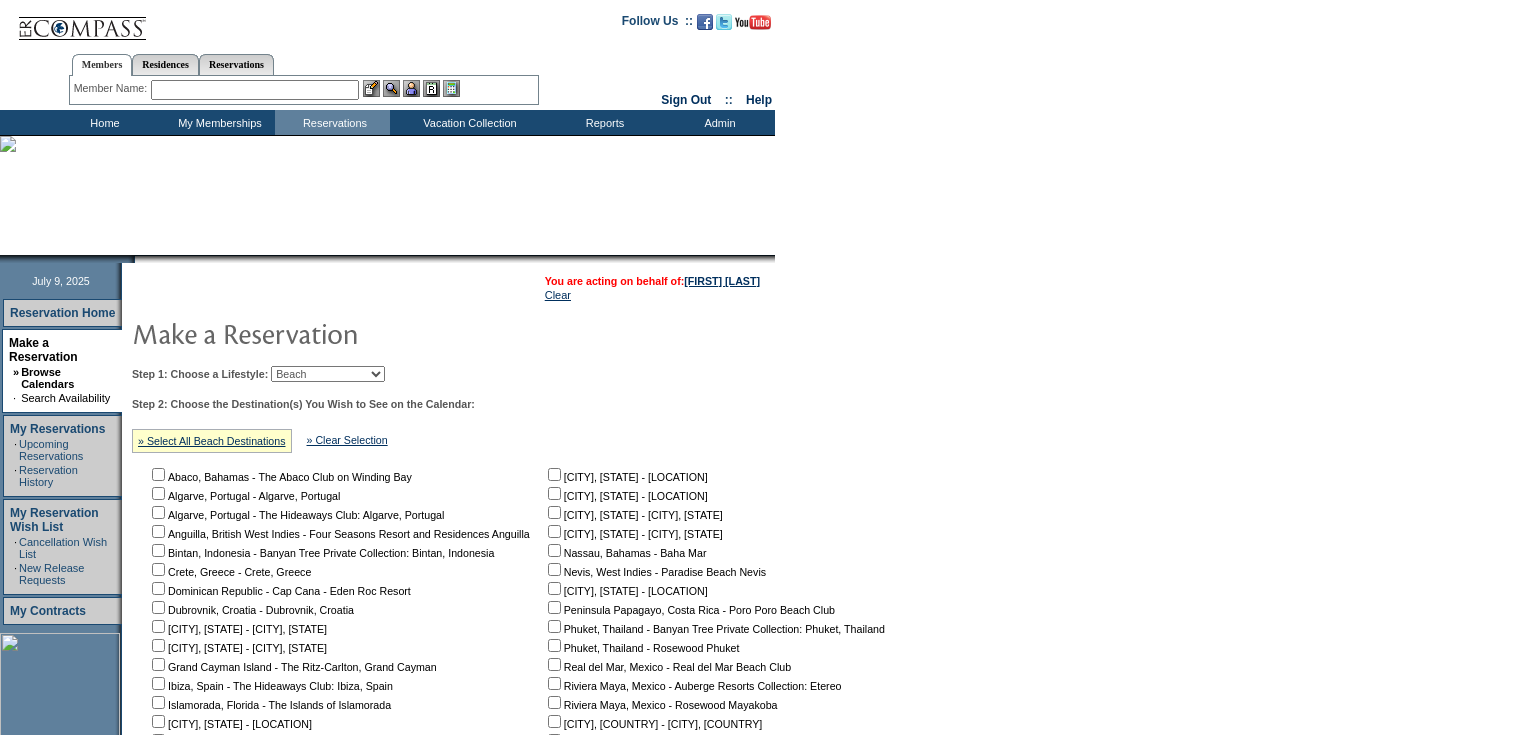 click on "Home" at bounding box center (102, 122) 